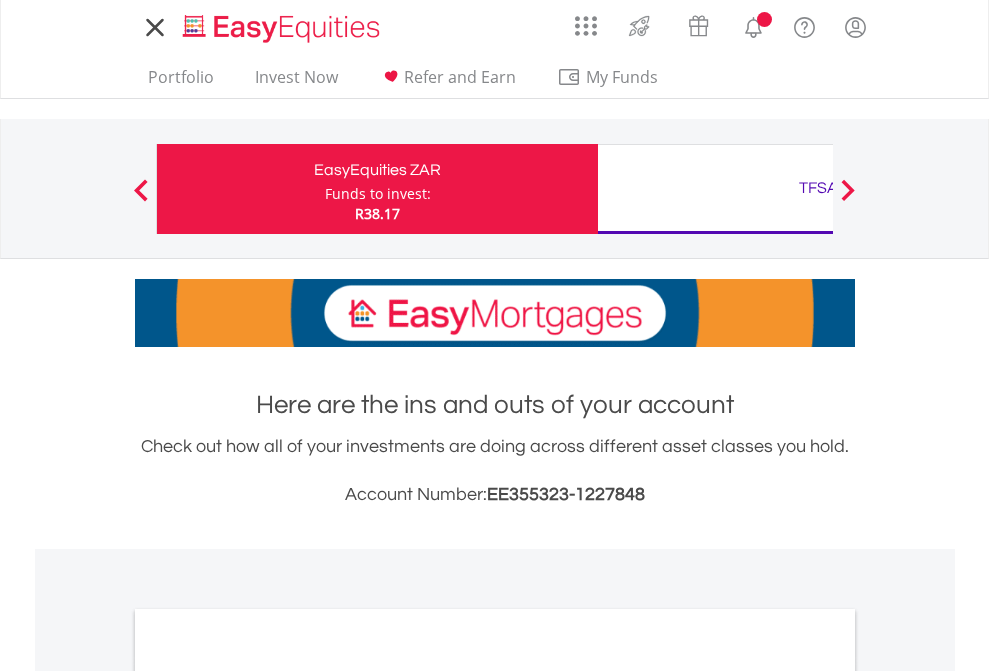 scroll, scrollTop: 0, scrollLeft: 0, axis: both 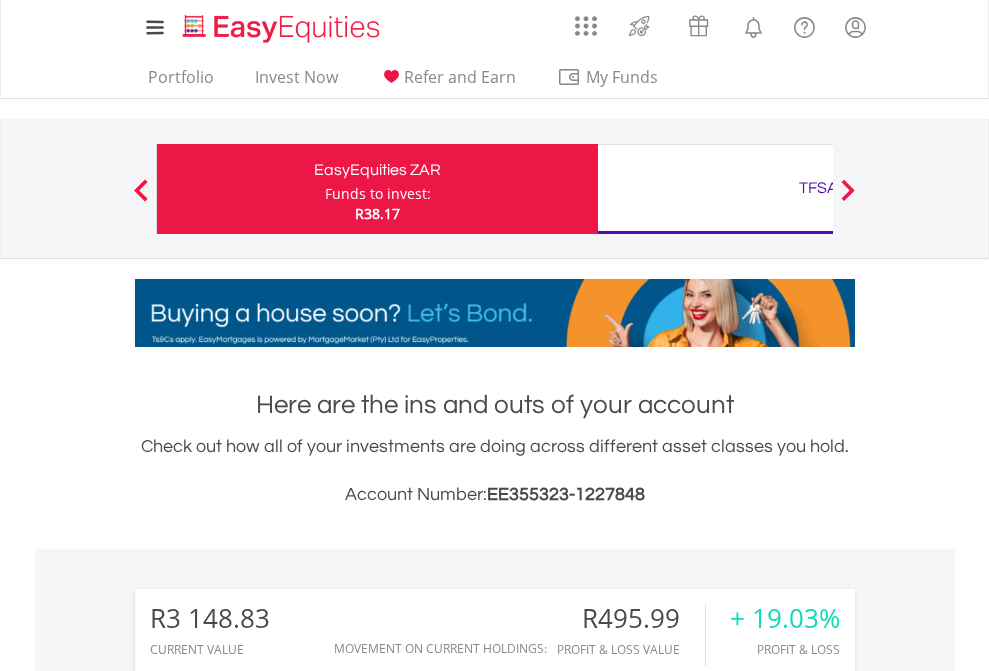 click on "Funds to invest:" at bounding box center (378, 194) 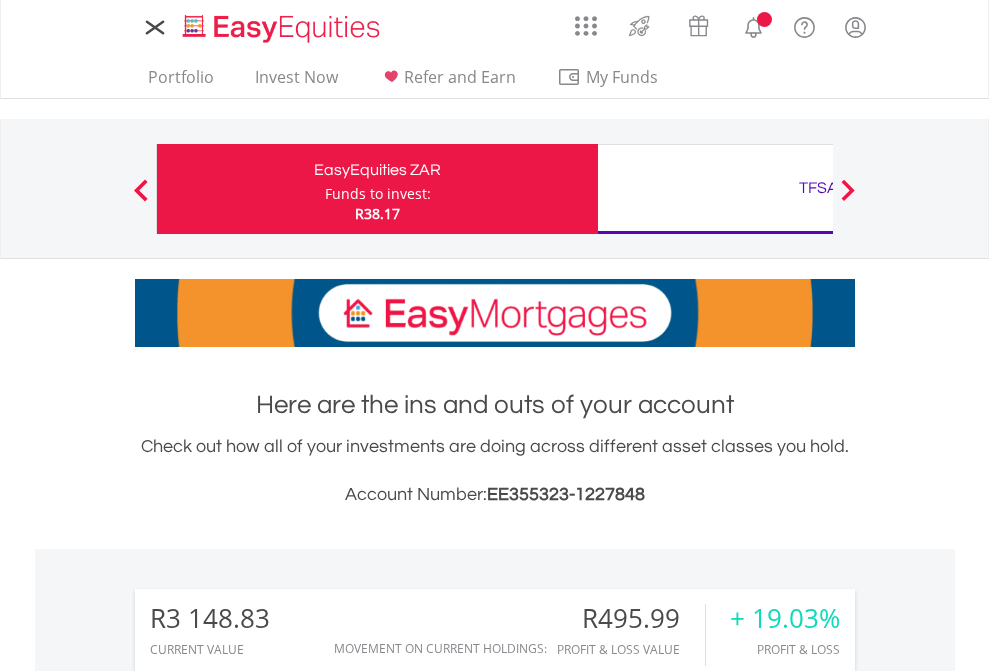 scroll, scrollTop: 0, scrollLeft: 0, axis: both 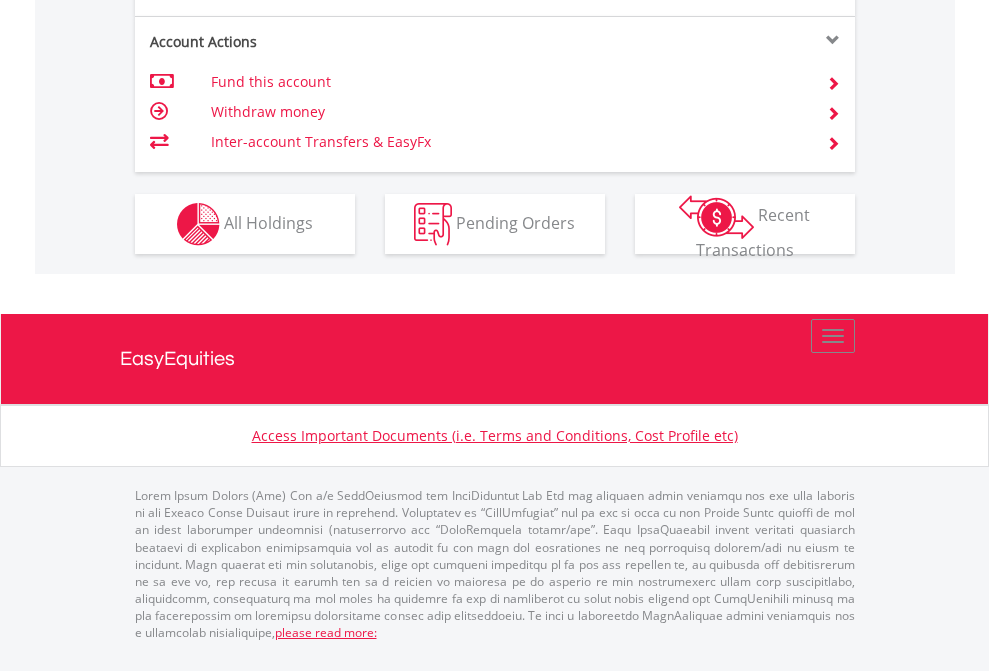 click on "Investment types" at bounding box center (706, -337) 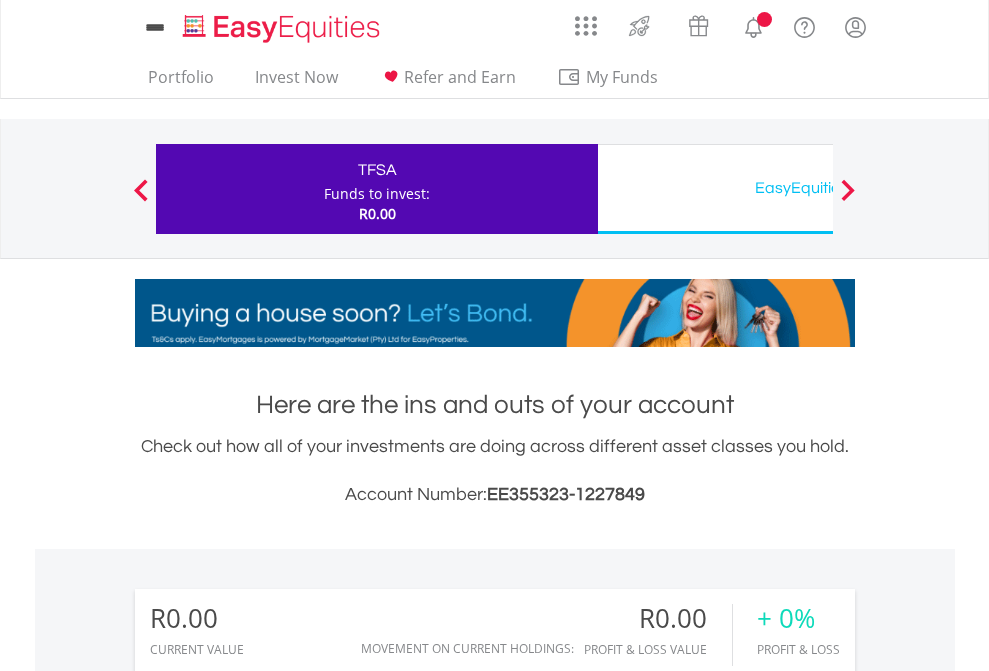 scroll, scrollTop: 0, scrollLeft: 0, axis: both 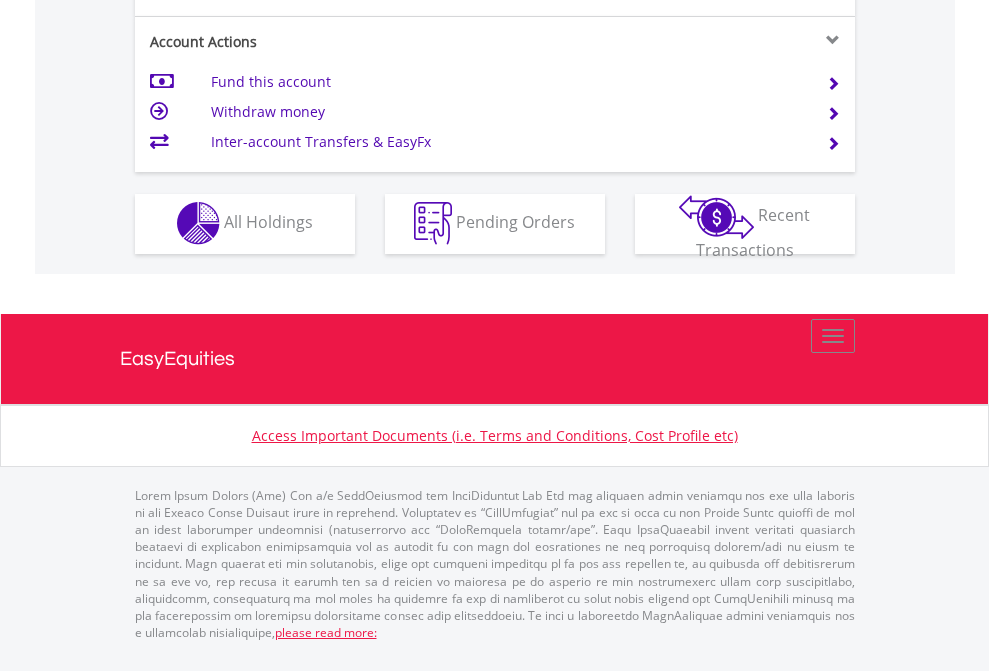 click on "Investment types" at bounding box center [706, -353] 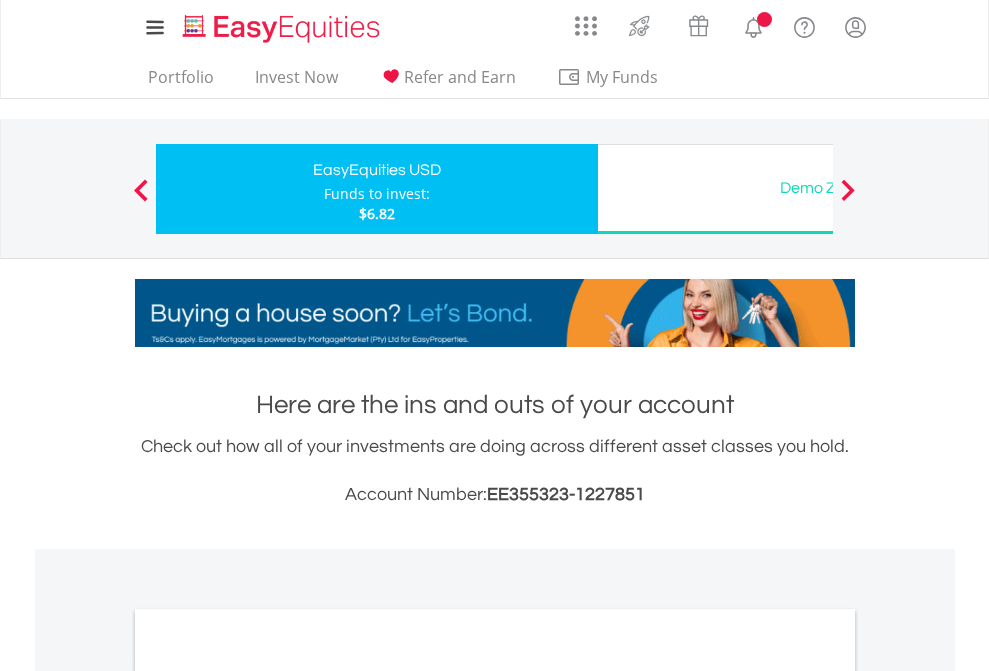 scroll, scrollTop: 0, scrollLeft: 0, axis: both 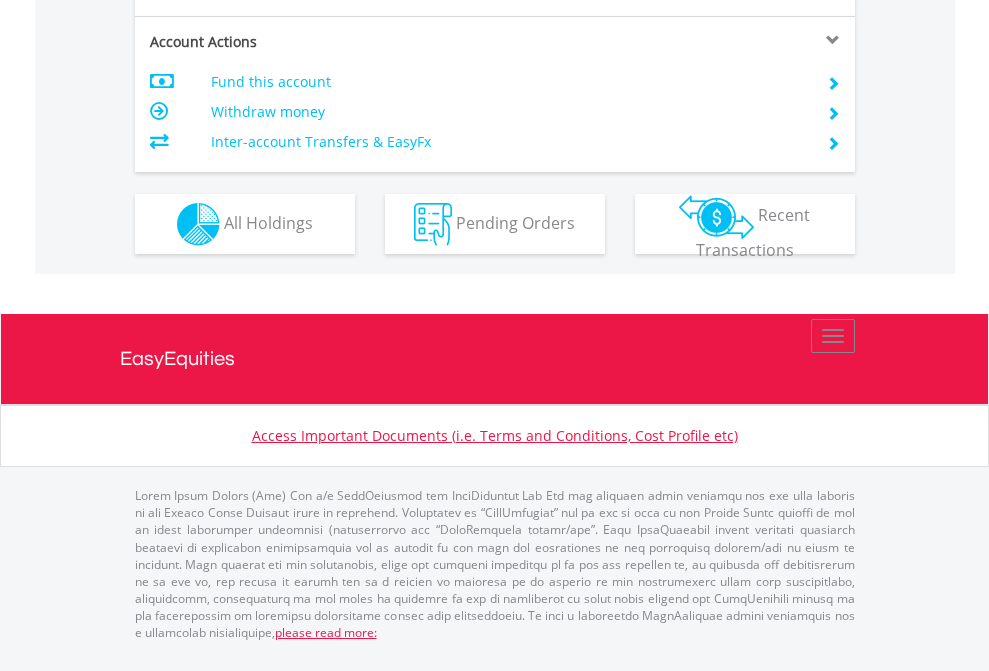 click on "Investment types" at bounding box center [706, -337] 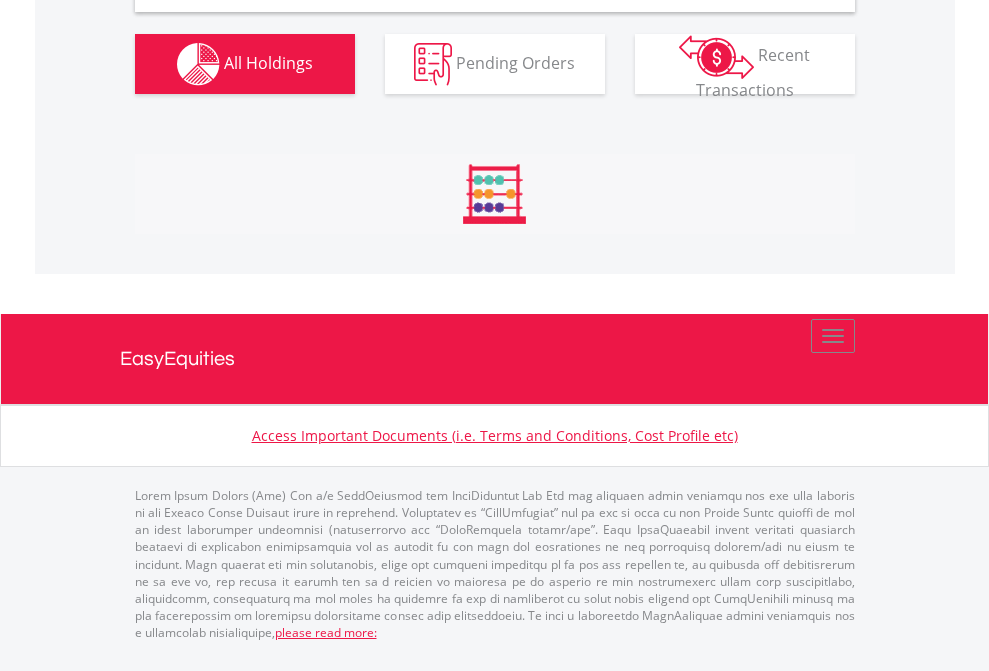 scroll, scrollTop: 1933, scrollLeft: 0, axis: vertical 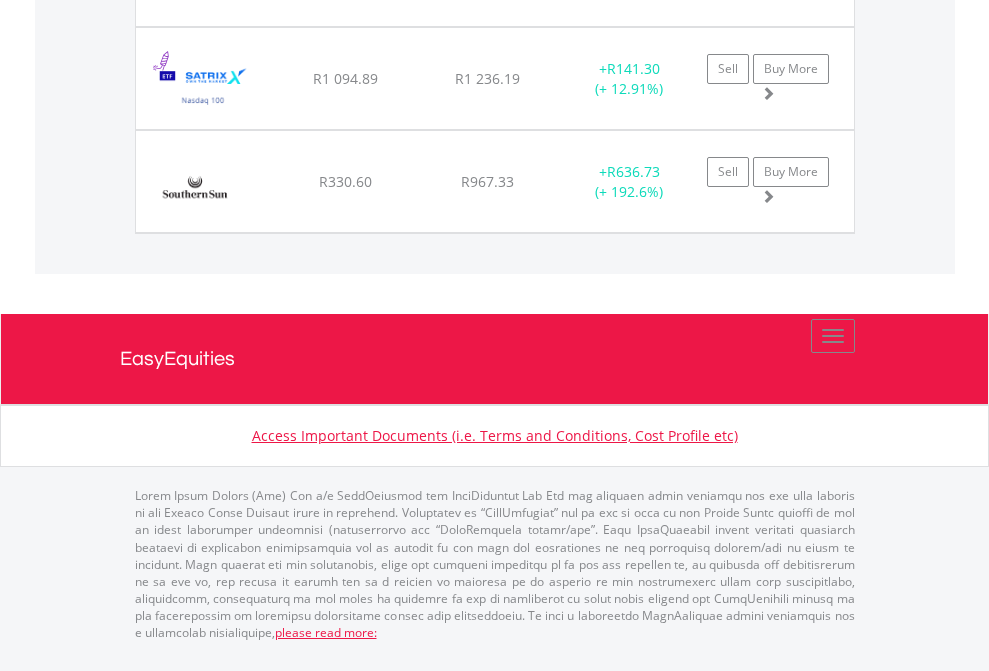 click on "TFSA" at bounding box center [818, -1483] 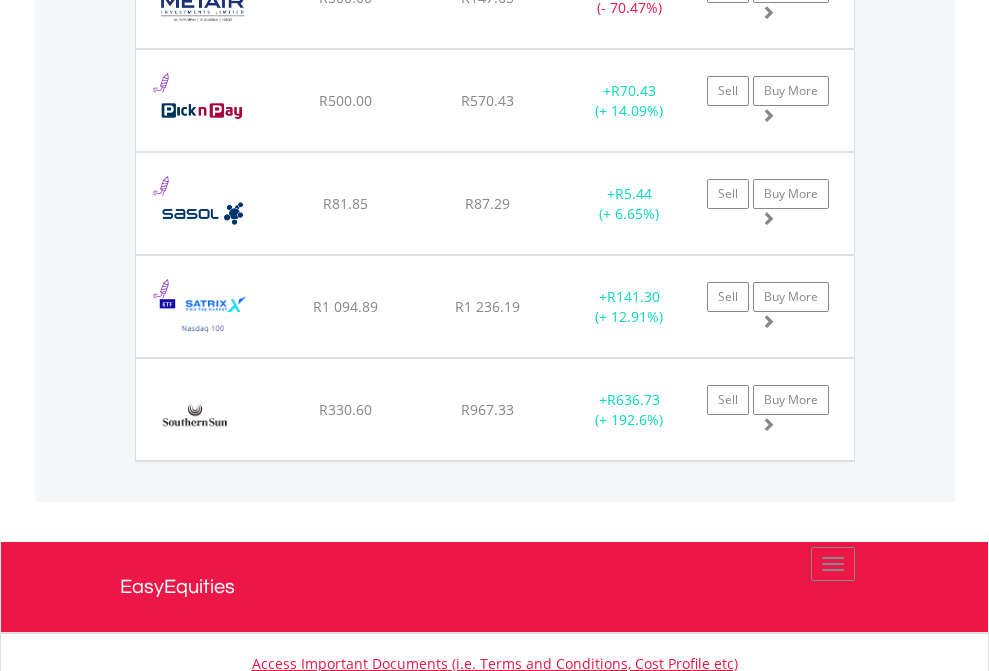 scroll, scrollTop: 144, scrollLeft: 0, axis: vertical 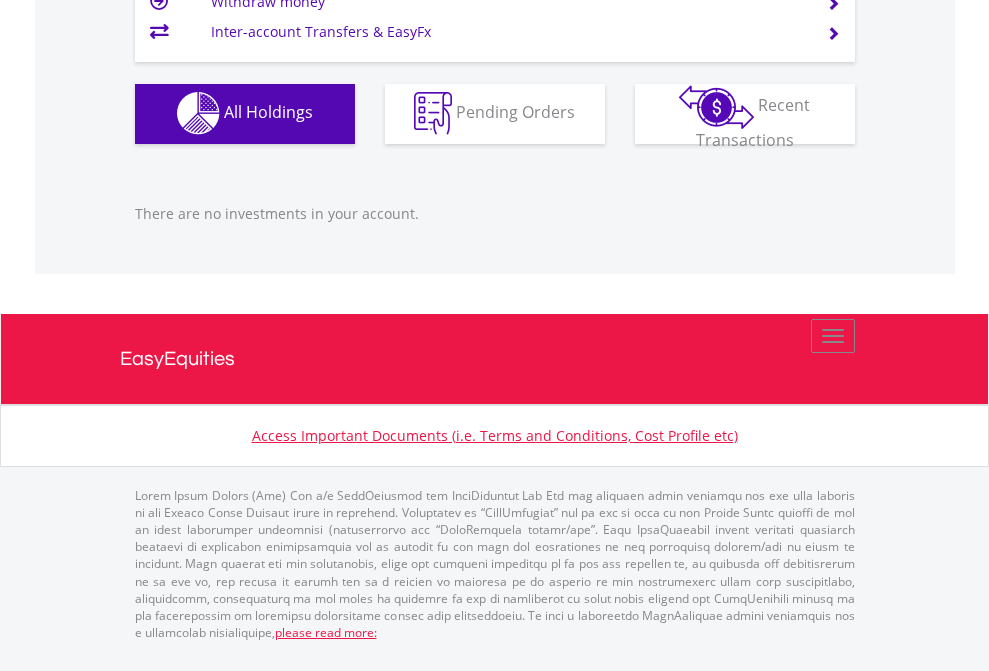 click on "EasyEquities USD" at bounding box center [818, -1142] 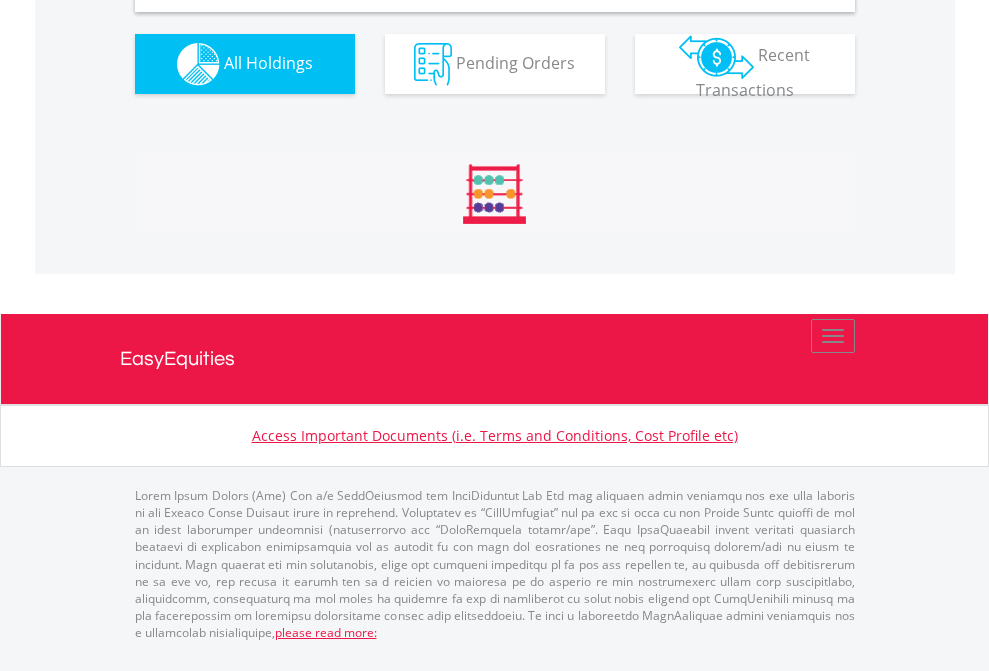 scroll, scrollTop: 1933, scrollLeft: 0, axis: vertical 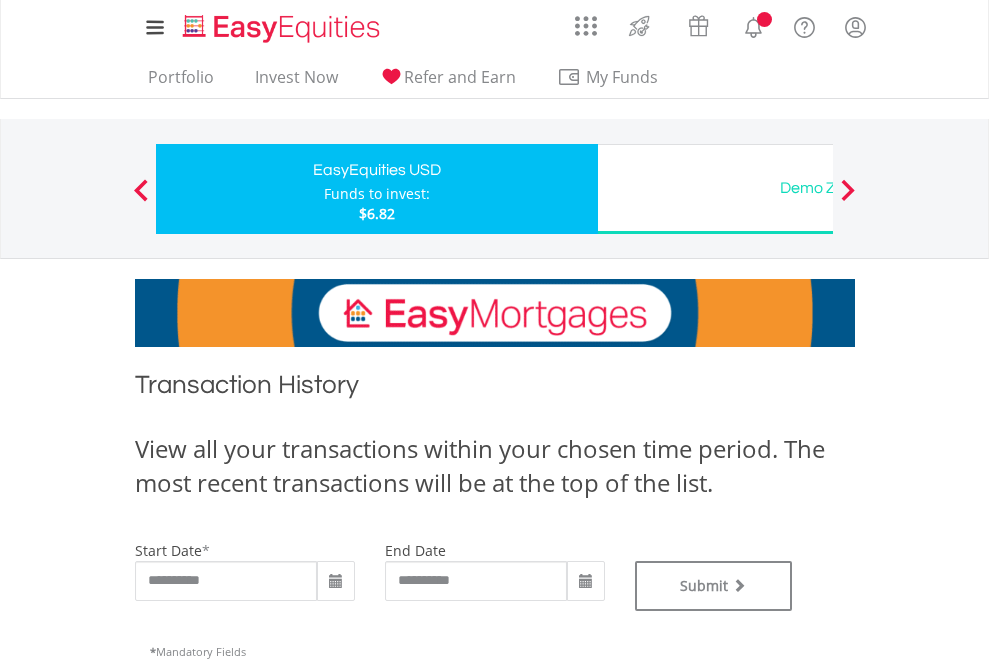 type on "**********" 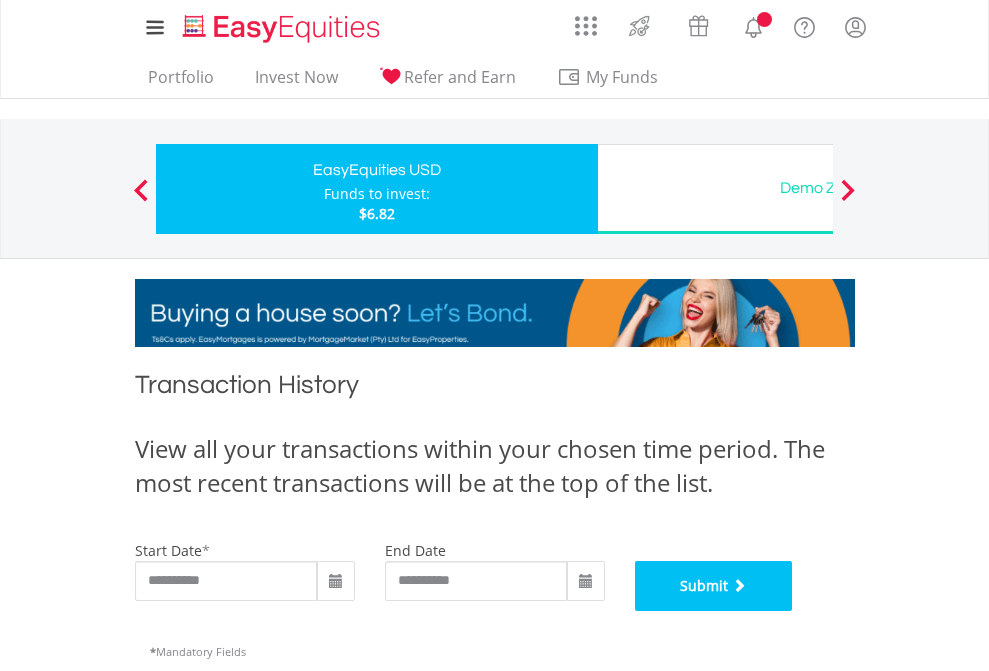 click on "Submit" at bounding box center (714, 586) 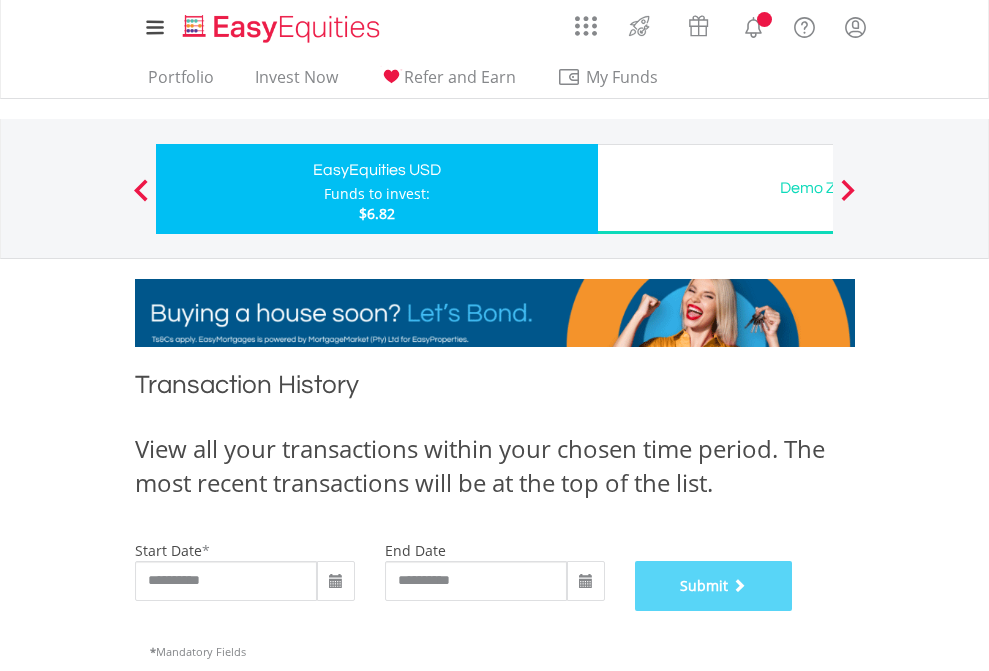 scroll, scrollTop: 811, scrollLeft: 0, axis: vertical 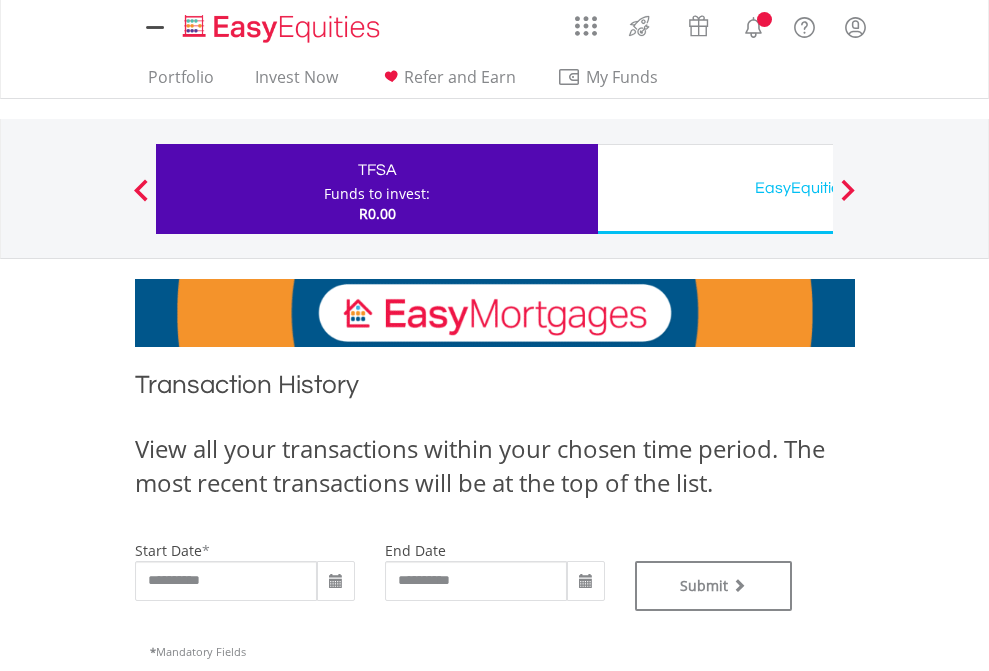 type on "**********" 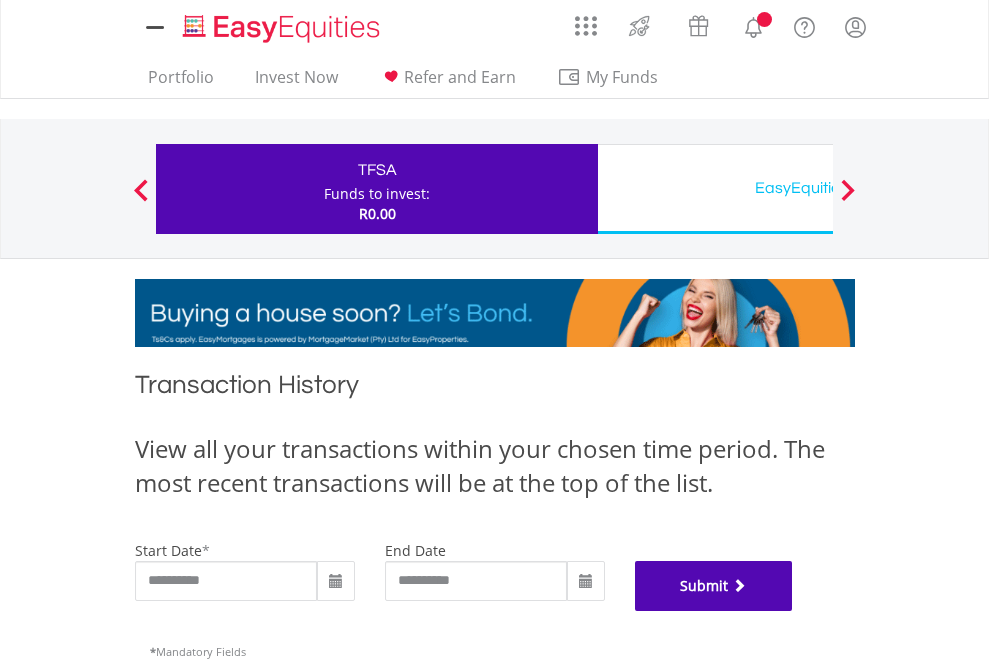 click on "Submit" at bounding box center [714, 586] 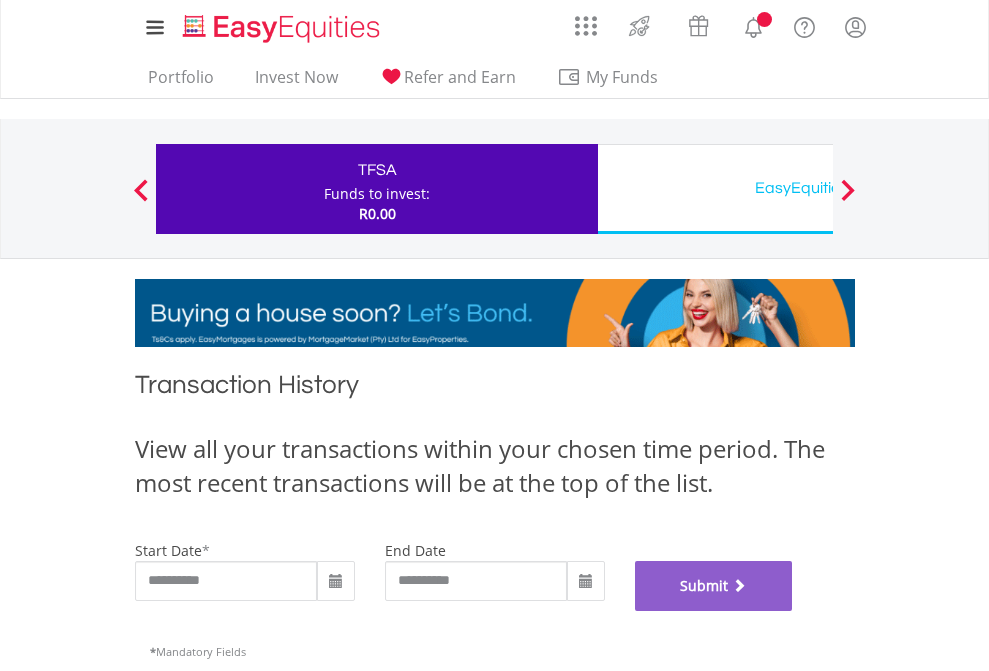 scroll, scrollTop: 811, scrollLeft: 0, axis: vertical 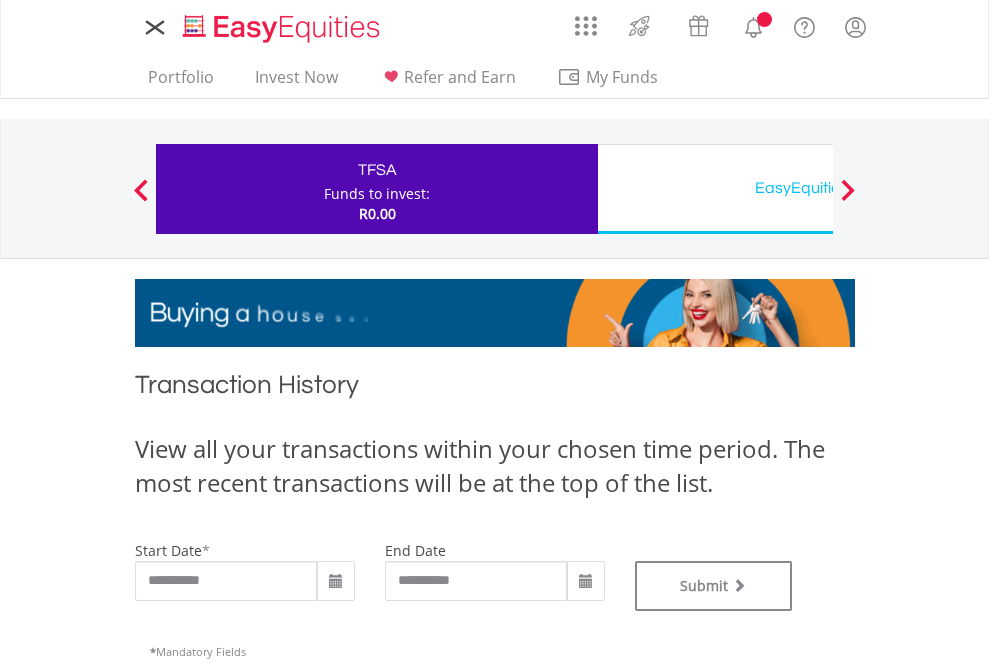 click on "EasyEquities USD" at bounding box center [818, 188] 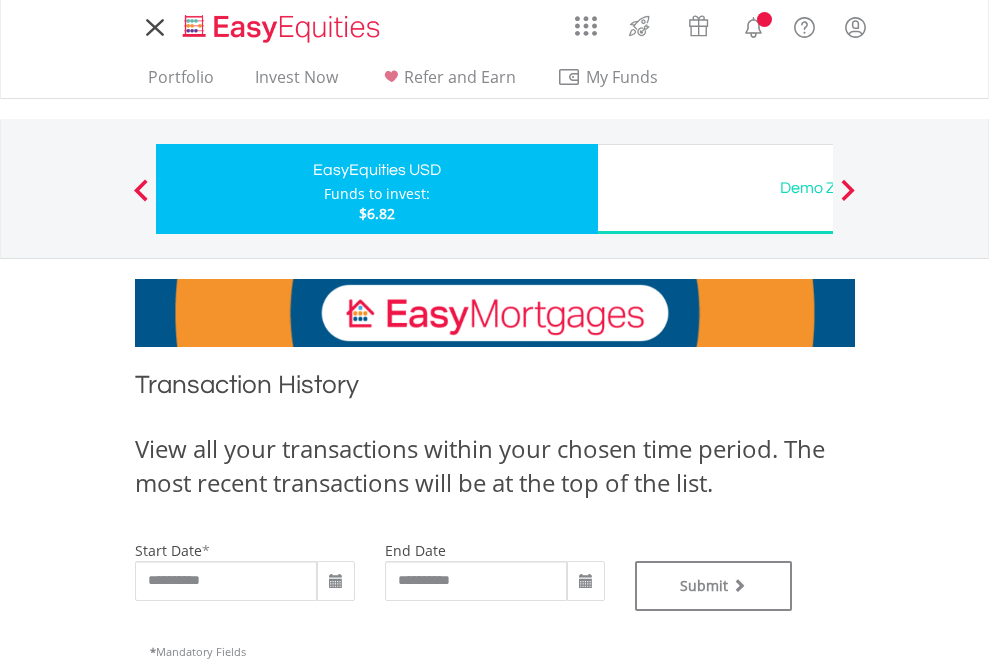scroll, scrollTop: 0, scrollLeft: 0, axis: both 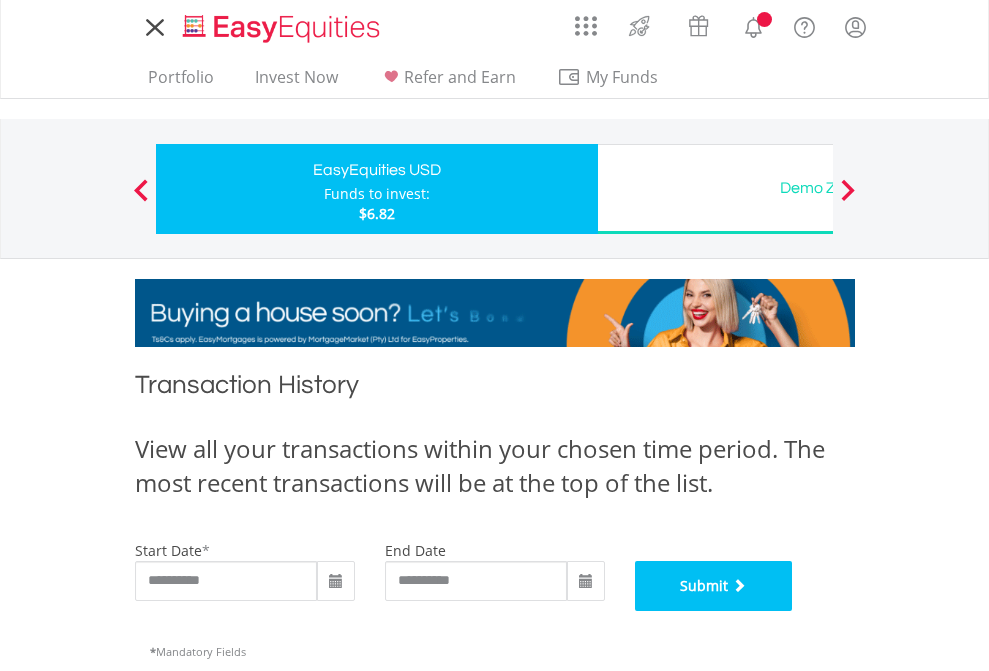 click on "Submit" at bounding box center [714, 586] 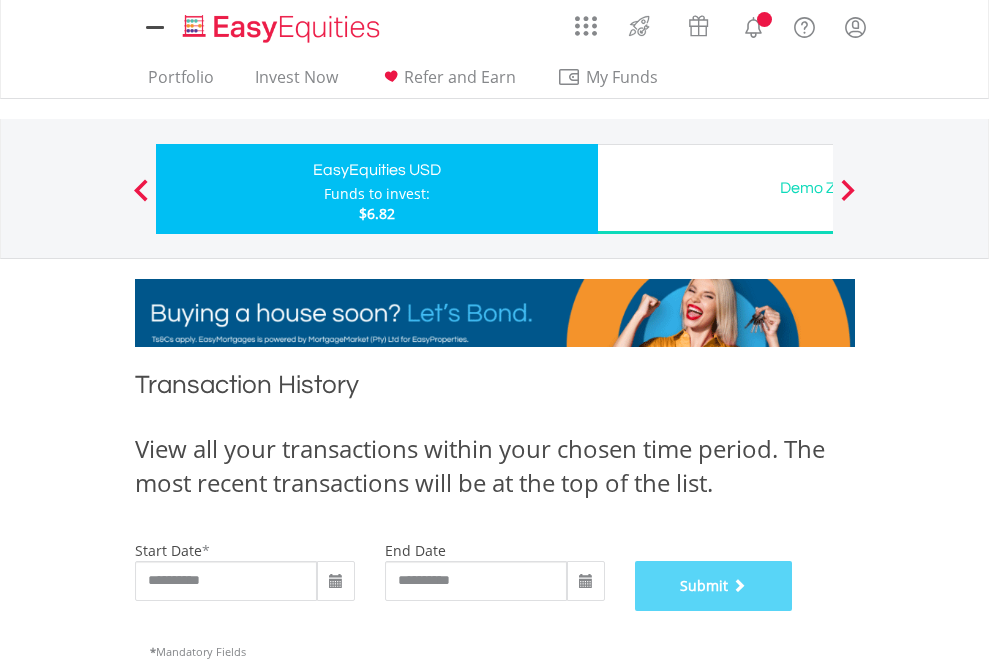 scroll, scrollTop: 811, scrollLeft: 0, axis: vertical 